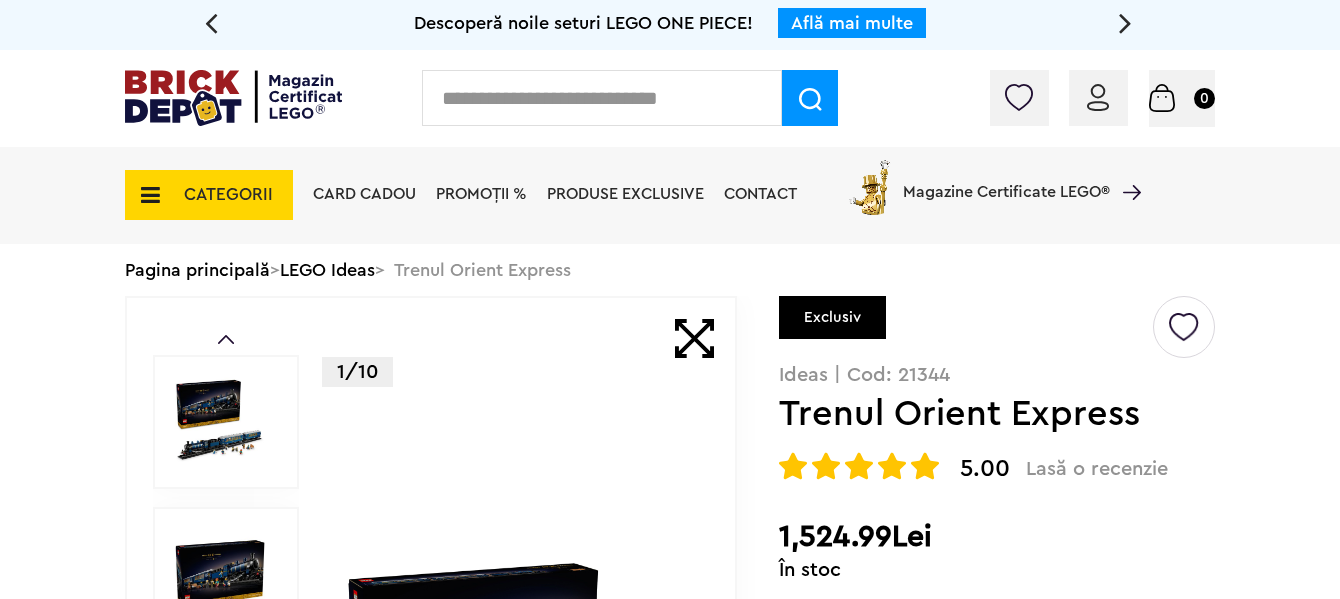scroll, scrollTop: 0, scrollLeft: 0, axis: both 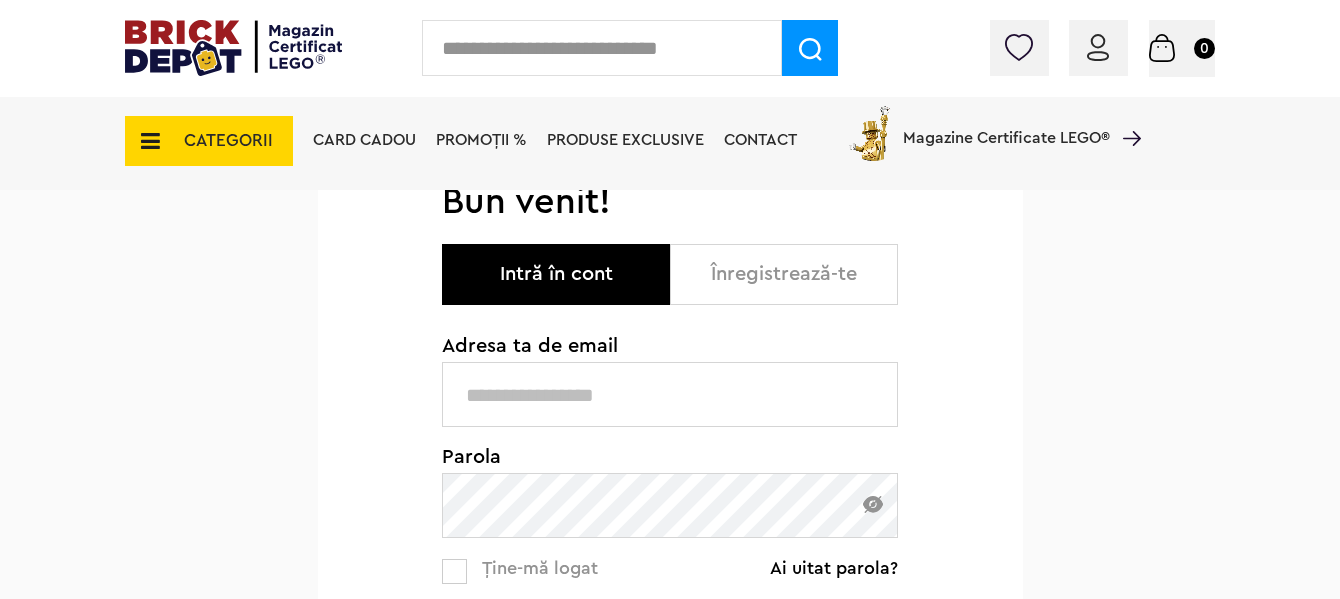 click at bounding box center [670, 394] 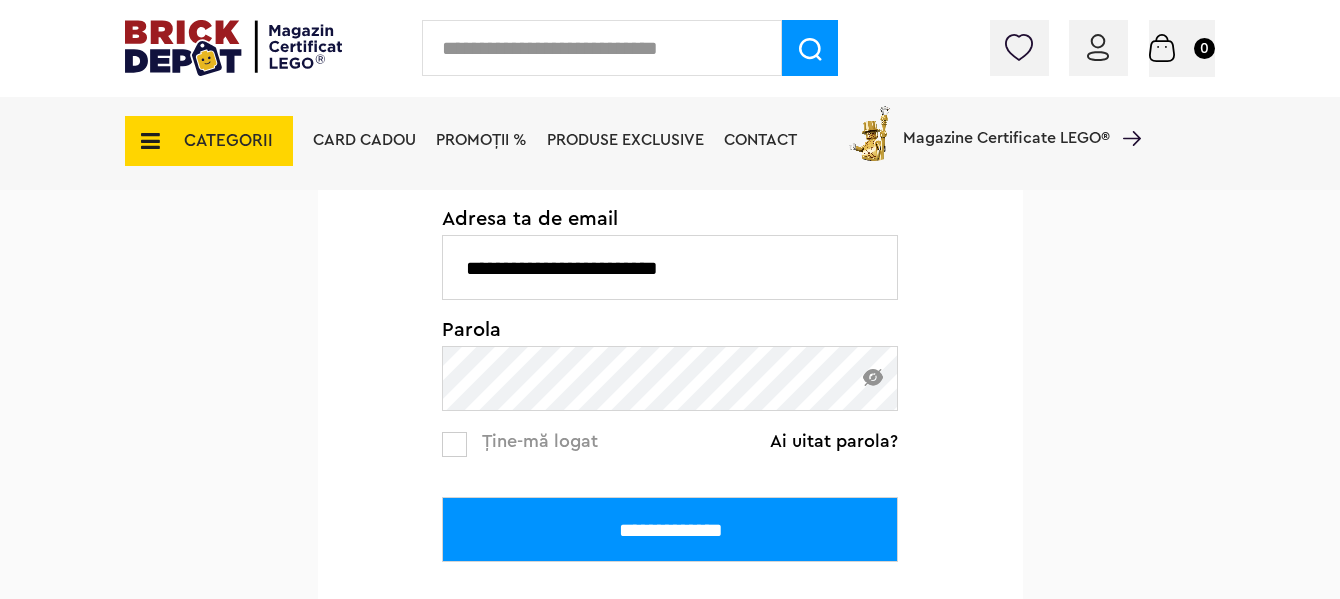 scroll, scrollTop: 400, scrollLeft: 0, axis: vertical 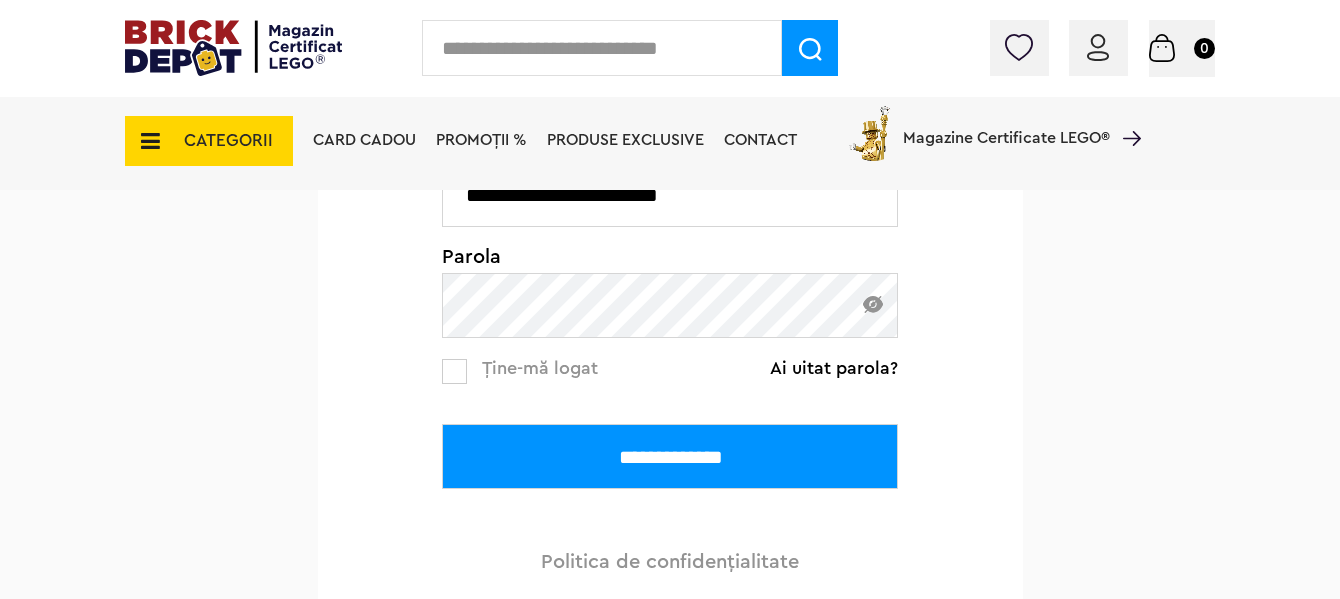 click on "**********" at bounding box center (670, 456) 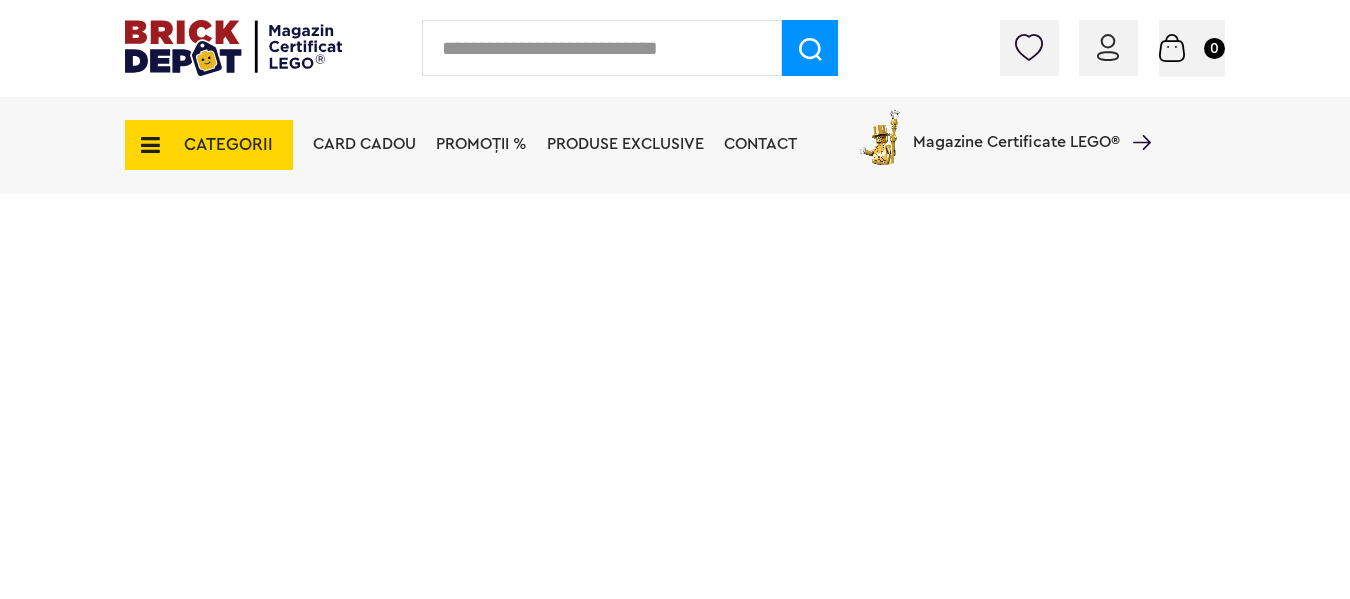 scroll, scrollTop: 0, scrollLeft: 0, axis: both 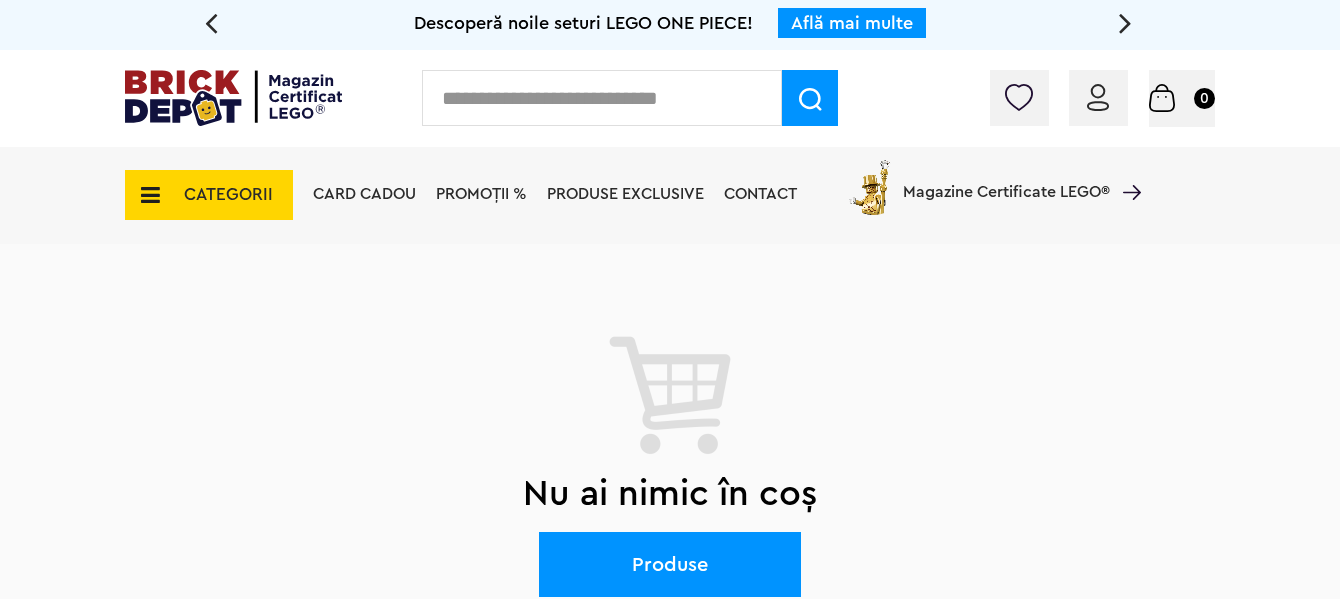 click on "Magazine Certificate LEGO®" at bounding box center (1006, 179) 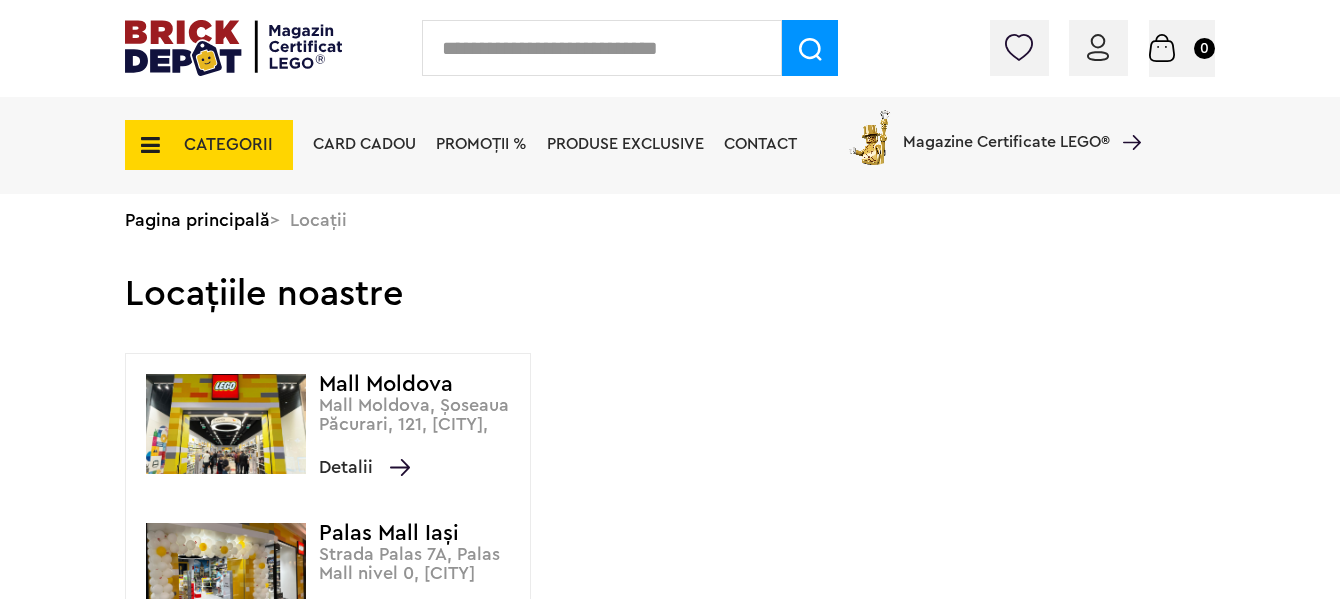 scroll, scrollTop: 0, scrollLeft: 0, axis: both 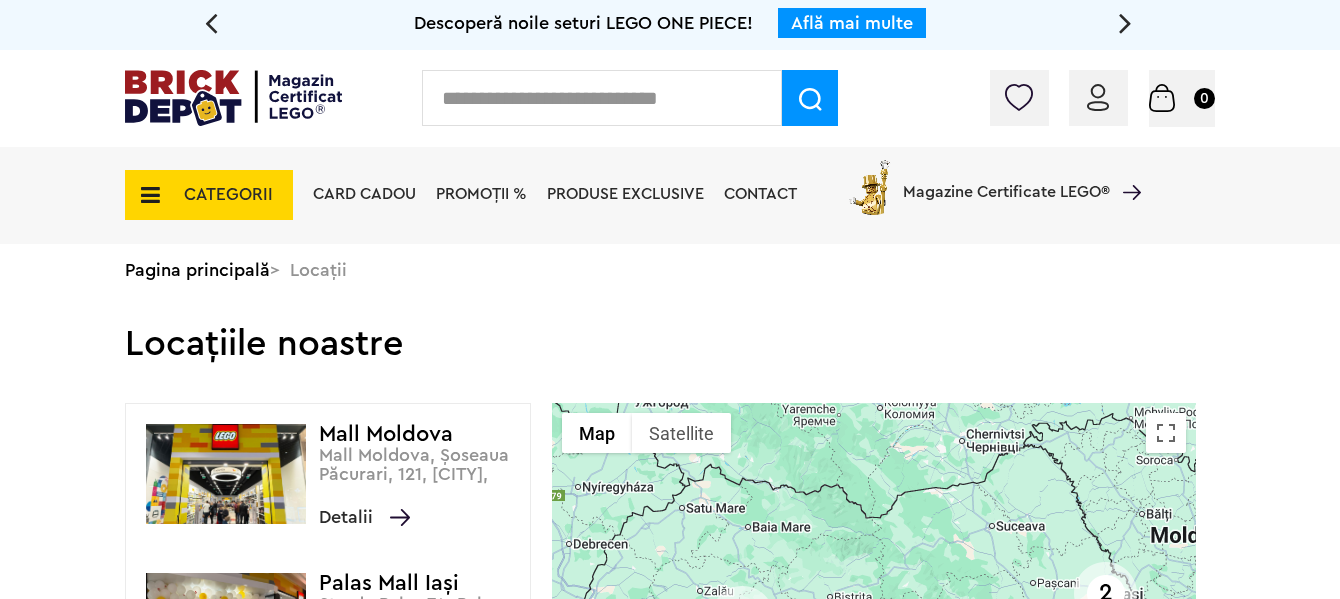 click on "CATEGORII" at bounding box center [228, 194] 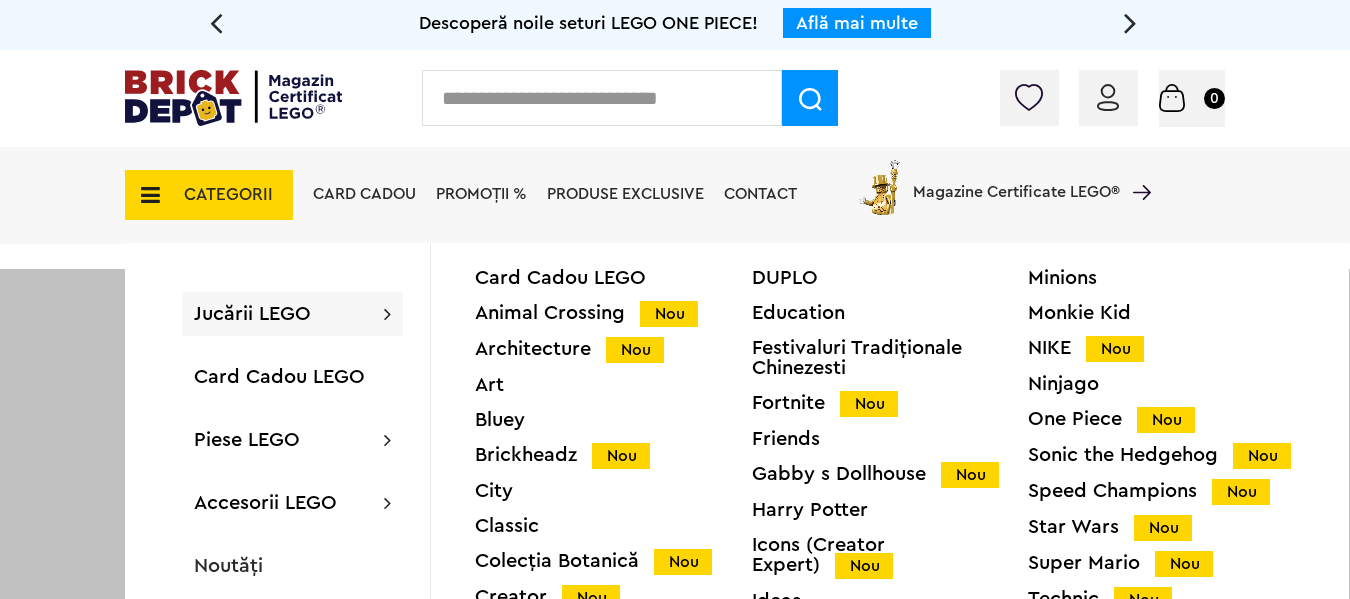 click on "Jucării LEGO" at bounding box center (252, 314) 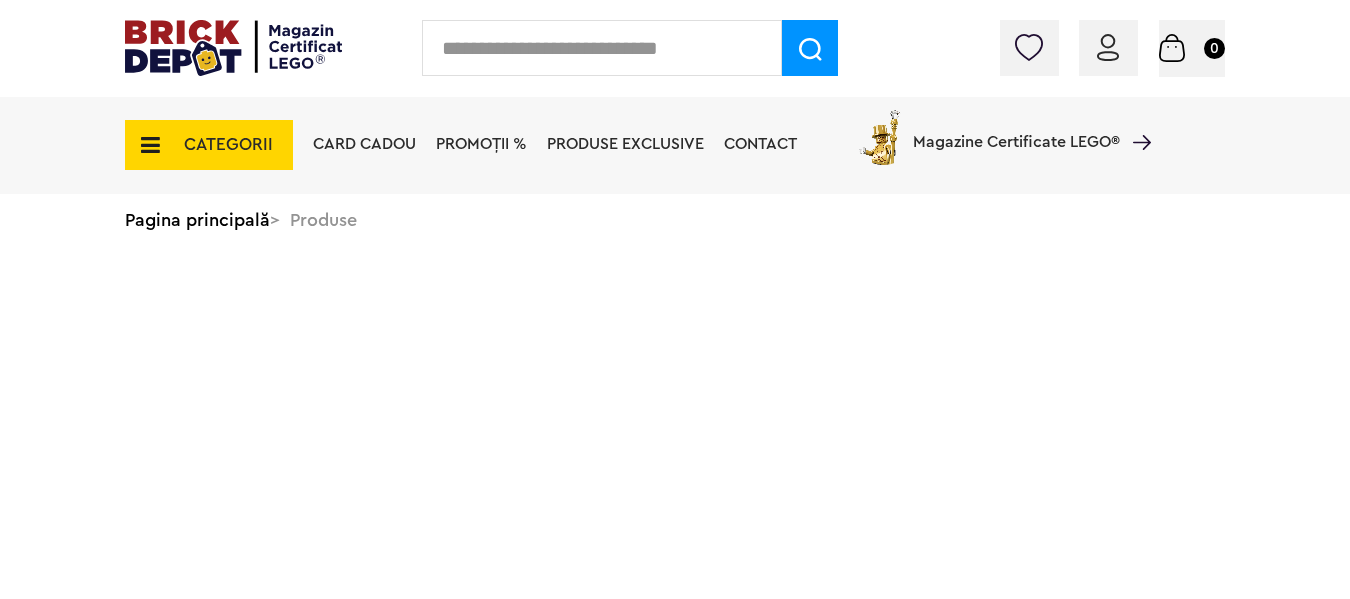 scroll, scrollTop: 0, scrollLeft: 0, axis: both 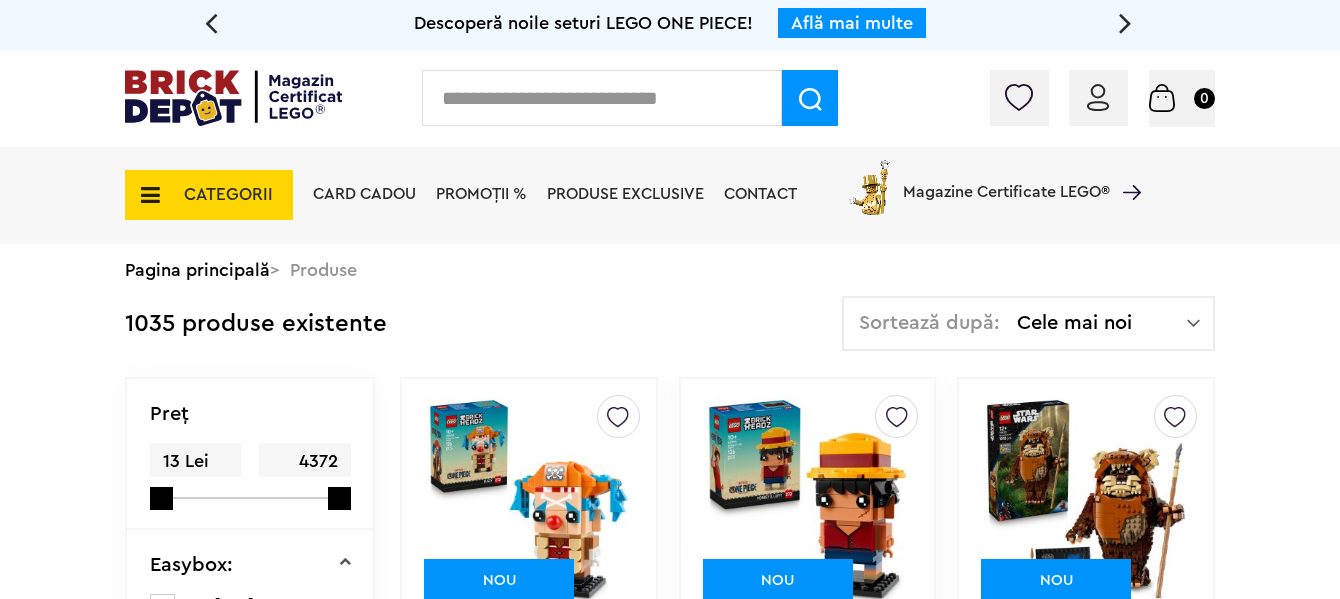 click at bounding box center (602, 98) 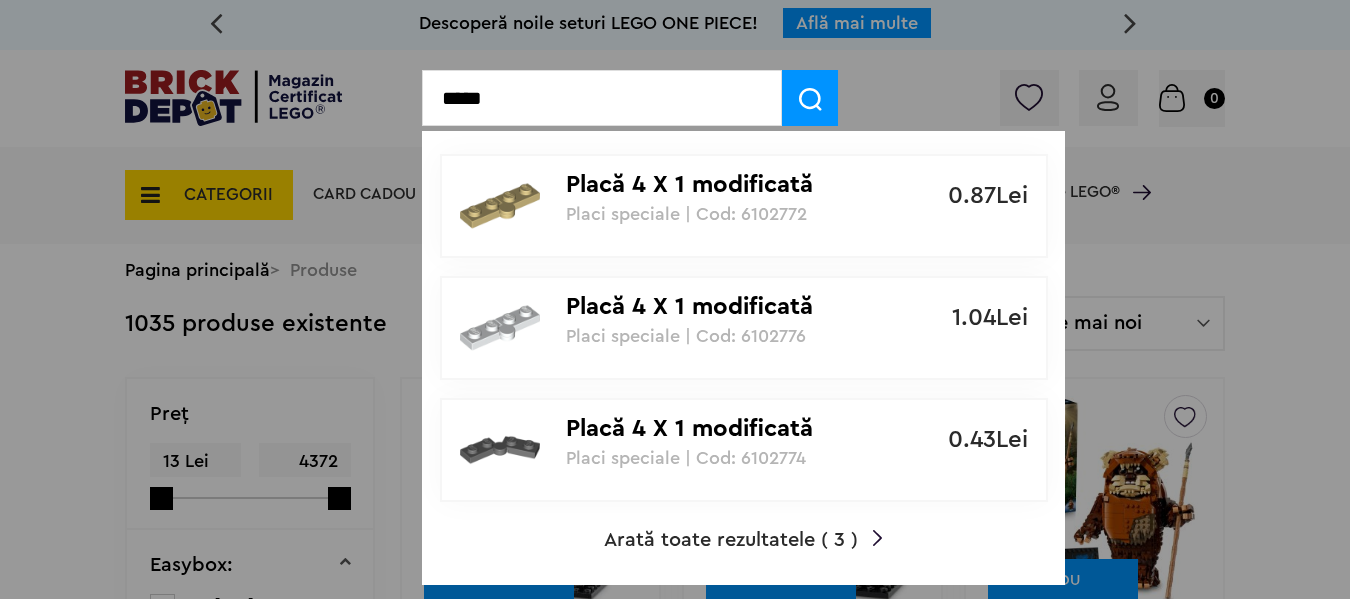 type on "*****" 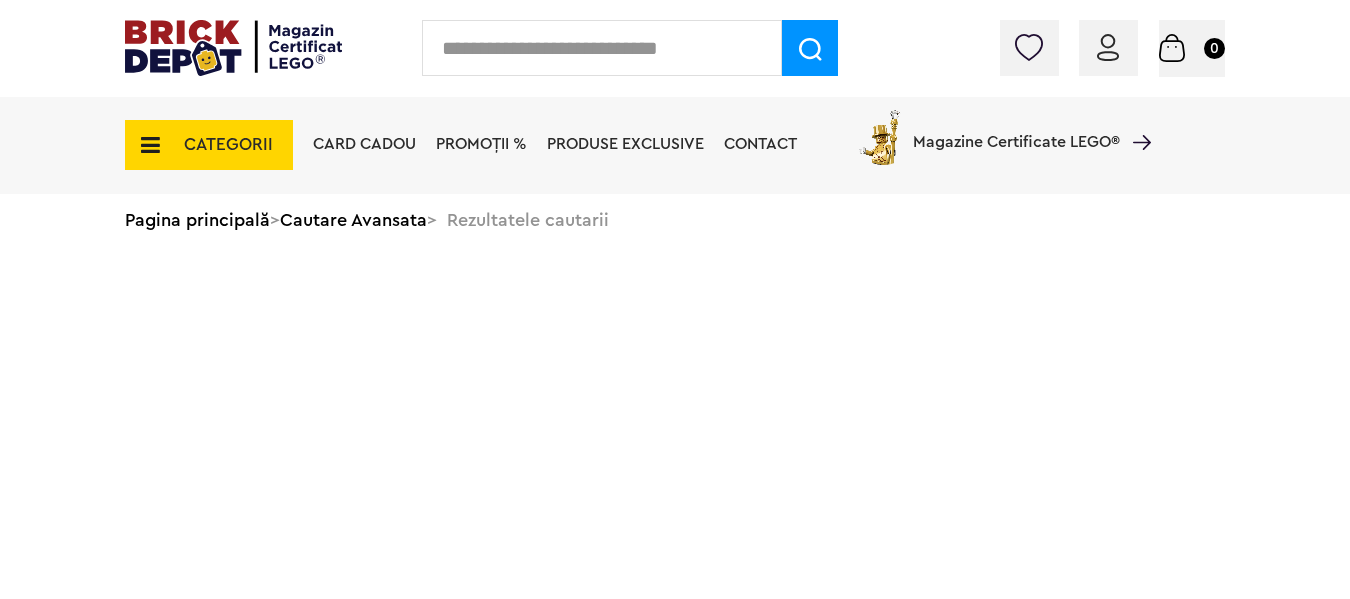 scroll, scrollTop: 0, scrollLeft: 0, axis: both 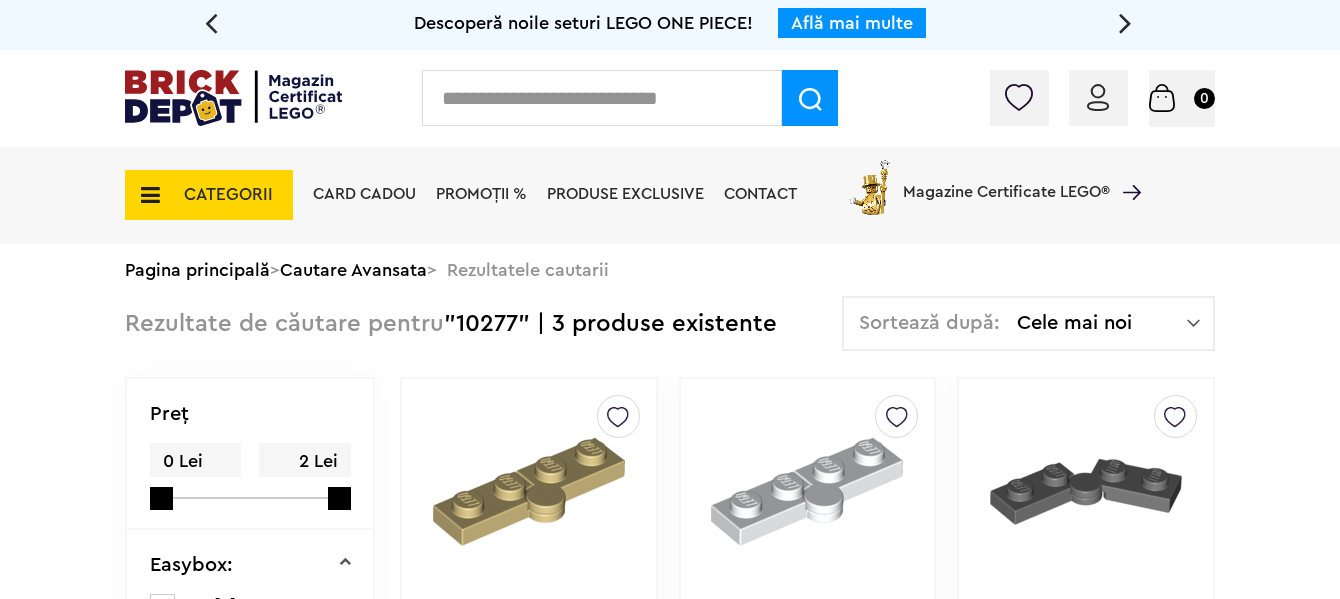 click on "CATEGORII" at bounding box center (228, 194) 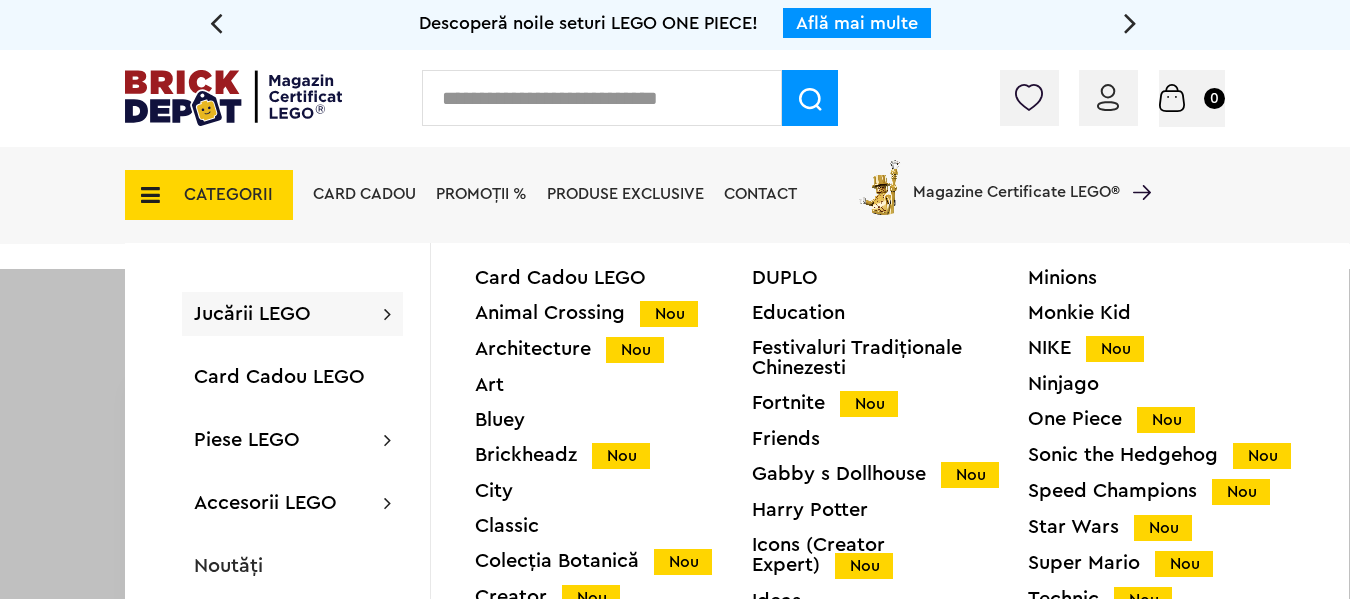 click at bounding box center [387, 314] 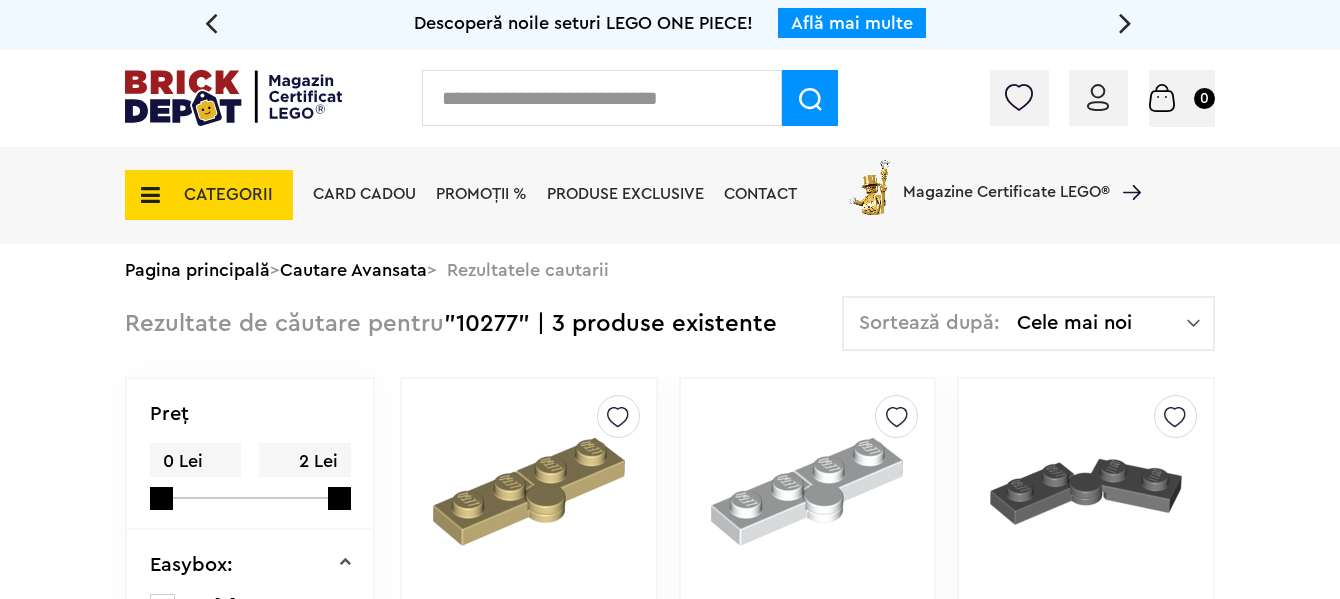 click on "CATEGORII" at bounding box center (228, 194) 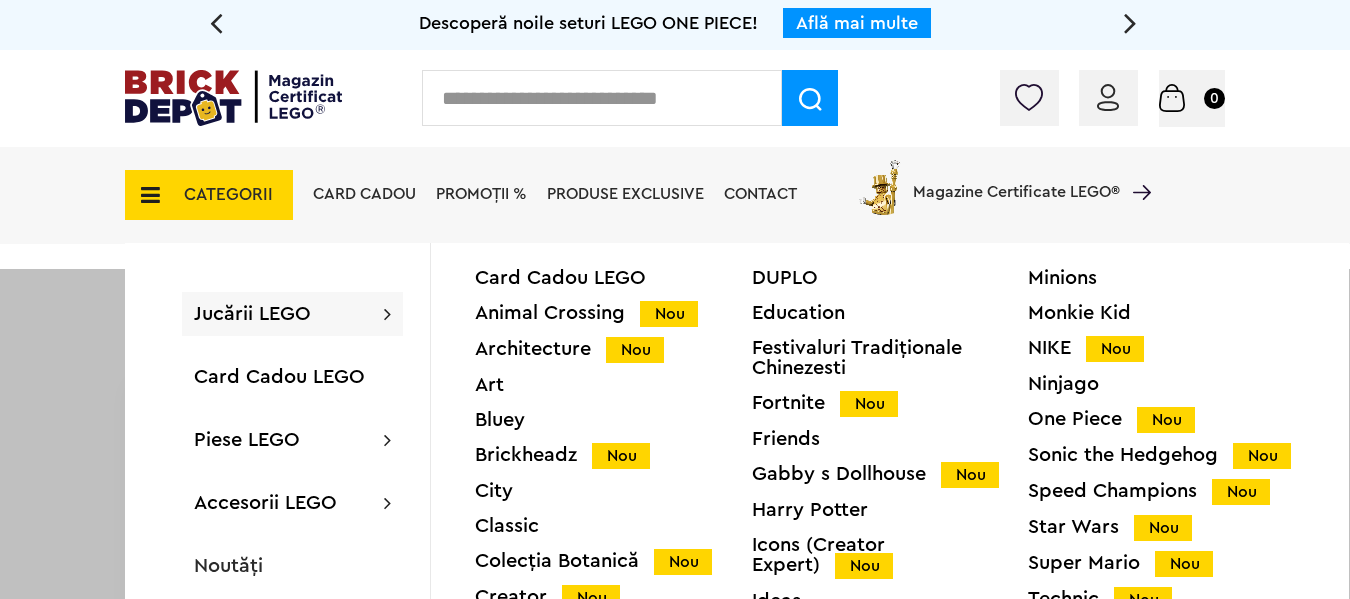 click on "Jucării LEGO" at bounding box center [252, 314] 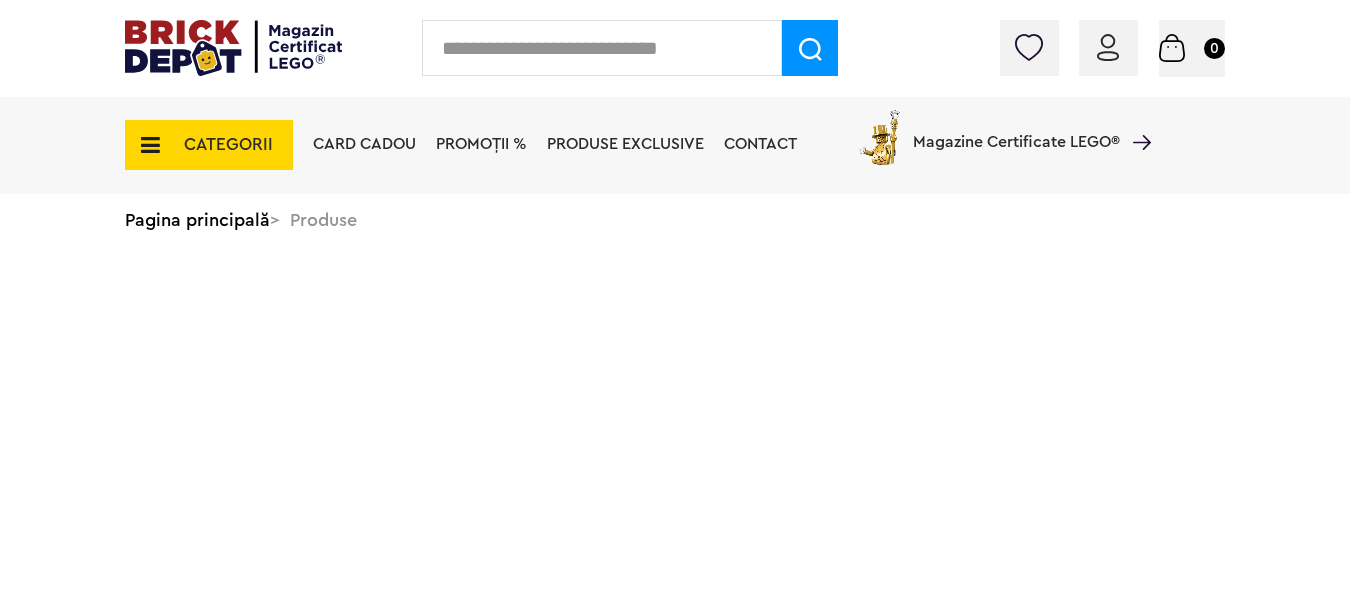 scroll, scrollTop: 0, scrollLeft: 0, axis: both 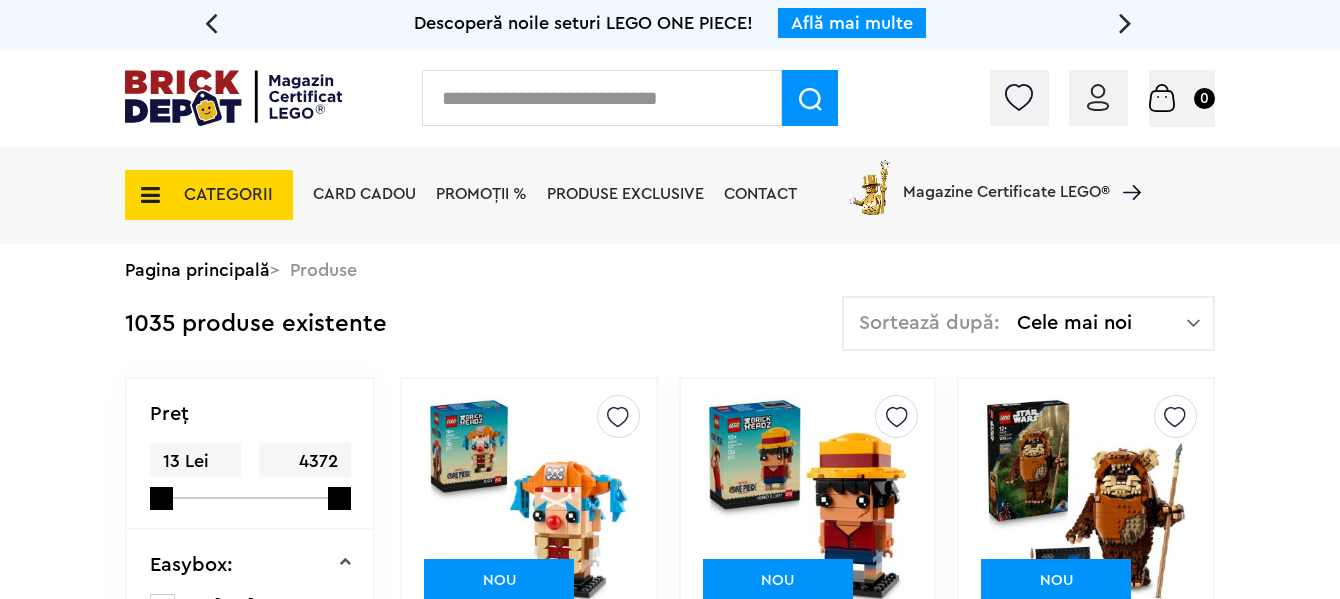 click at bounding box center [602, 98] 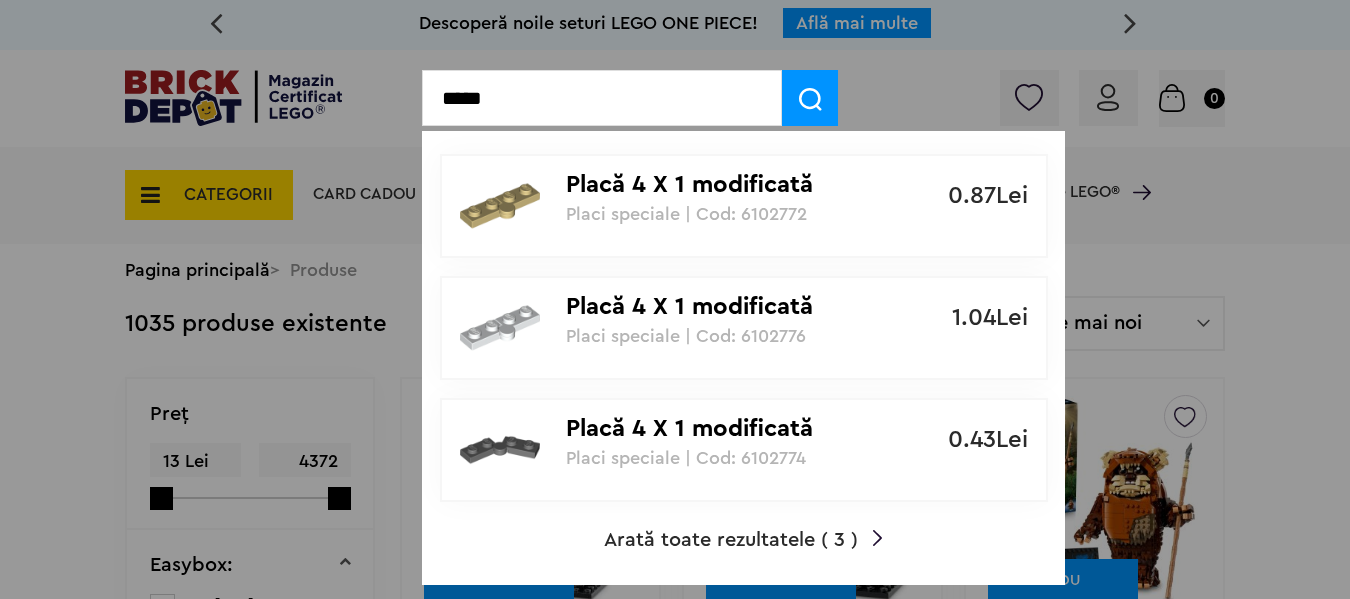 type on "*****" 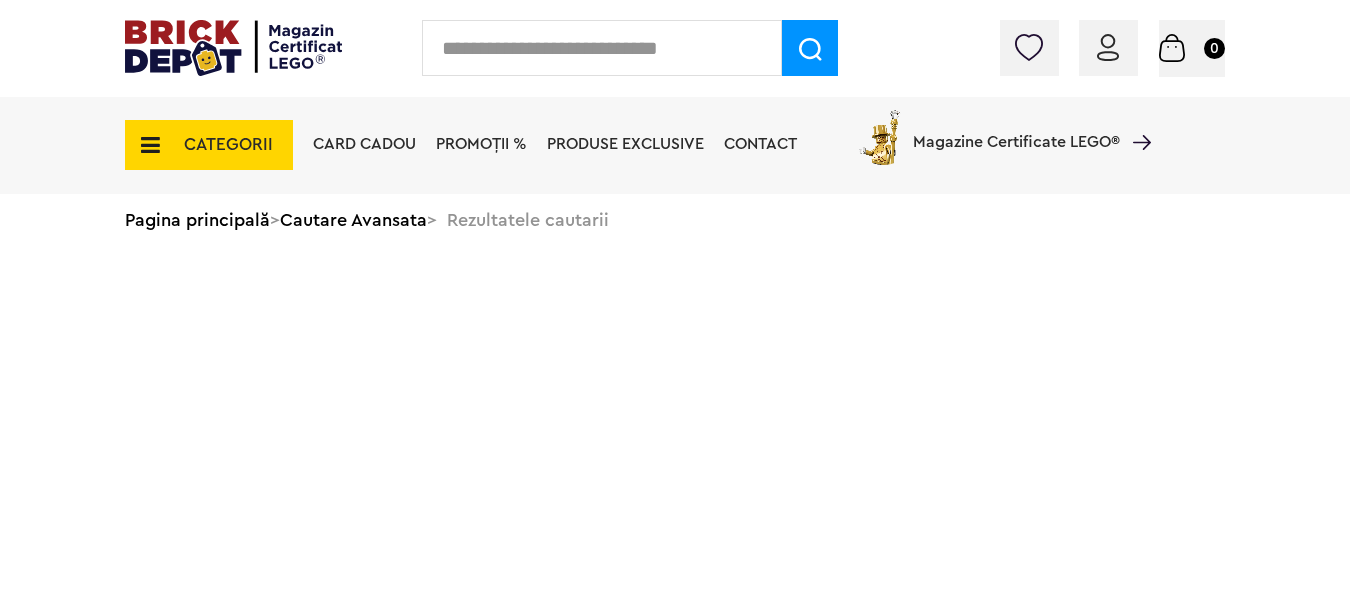 scroll, scrollTop: 0, scrollLeft: 0, axis: both 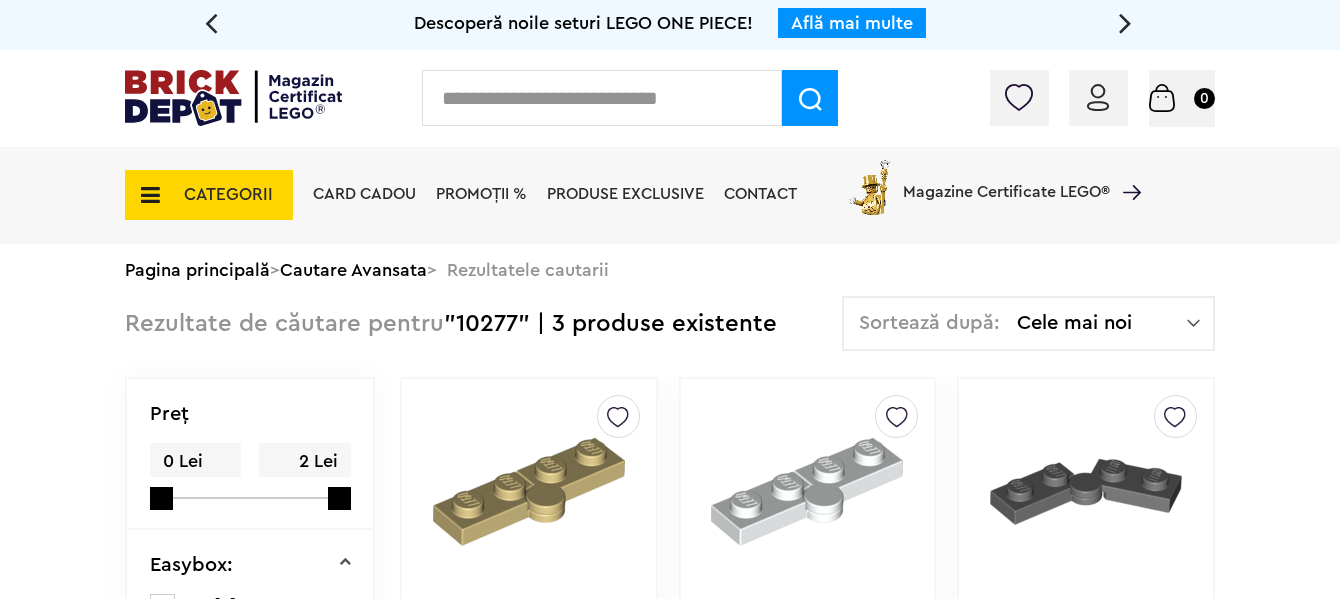 click at bounding box center (602, 98) 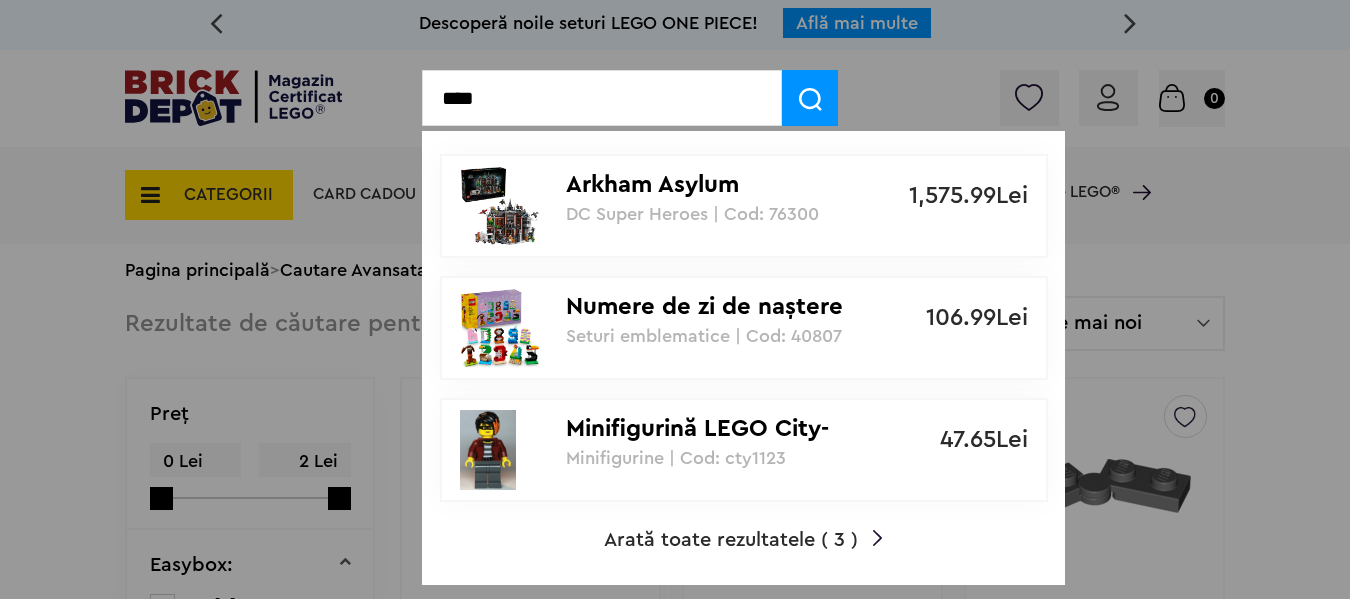 type on "****" 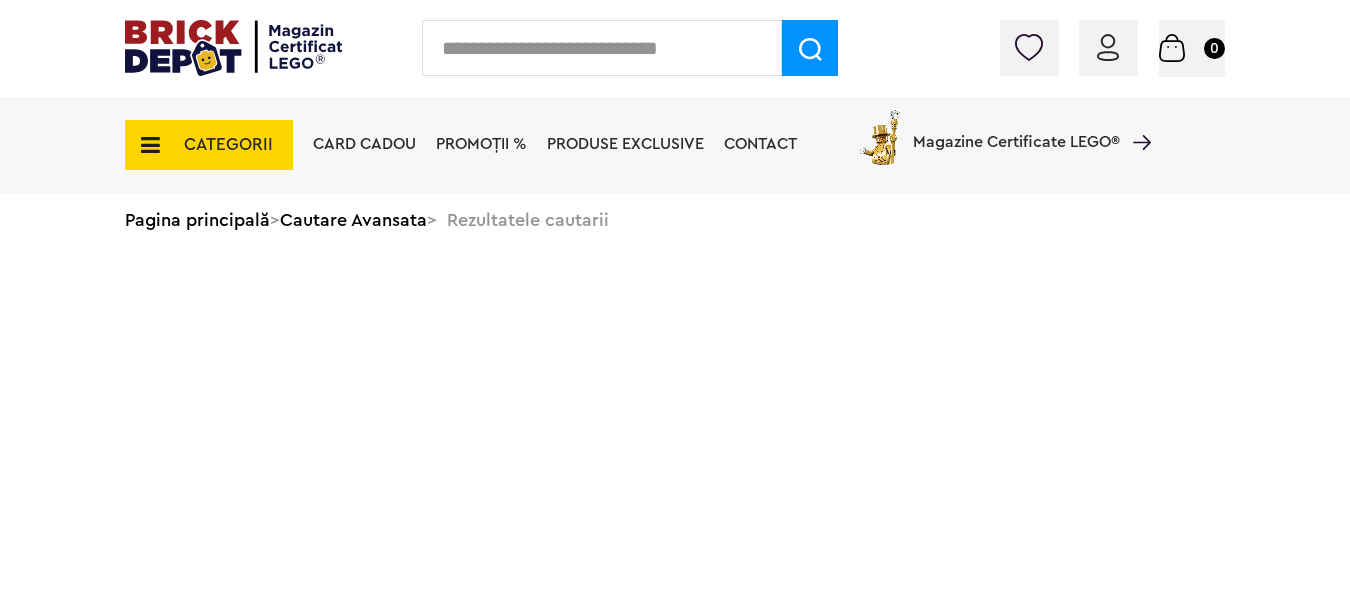 scroll, scrollTop: 0, scrollLeft: 0, axis: both 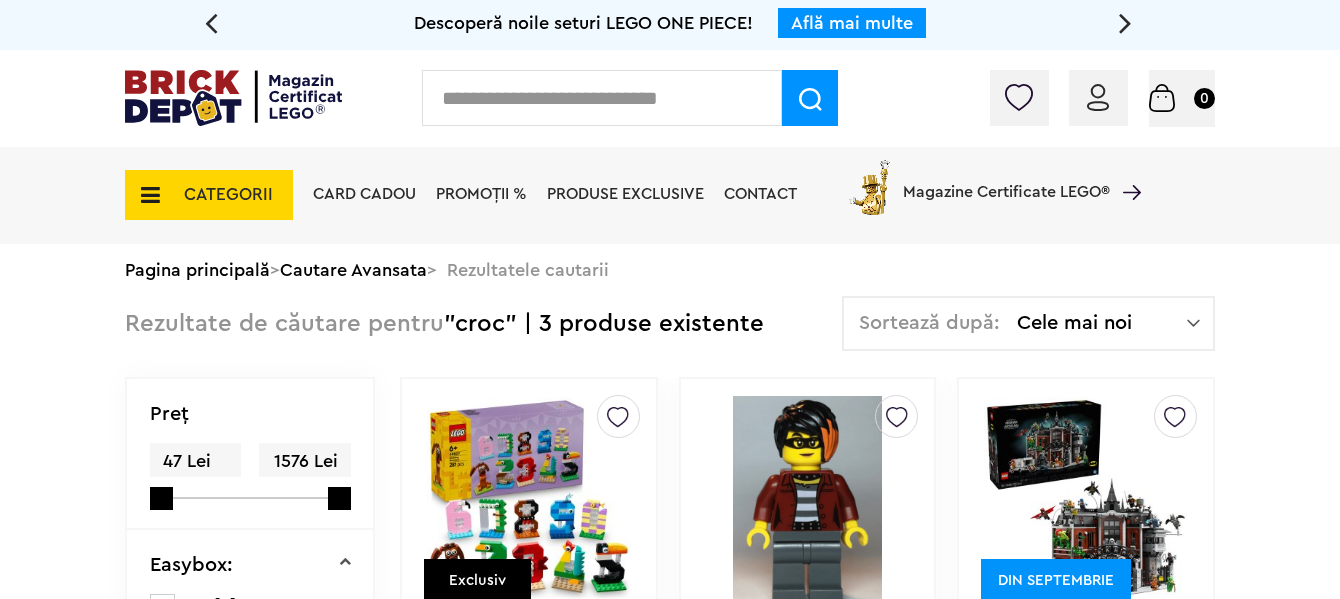 click on "CATEGORII" at bounding box center (228, 194) 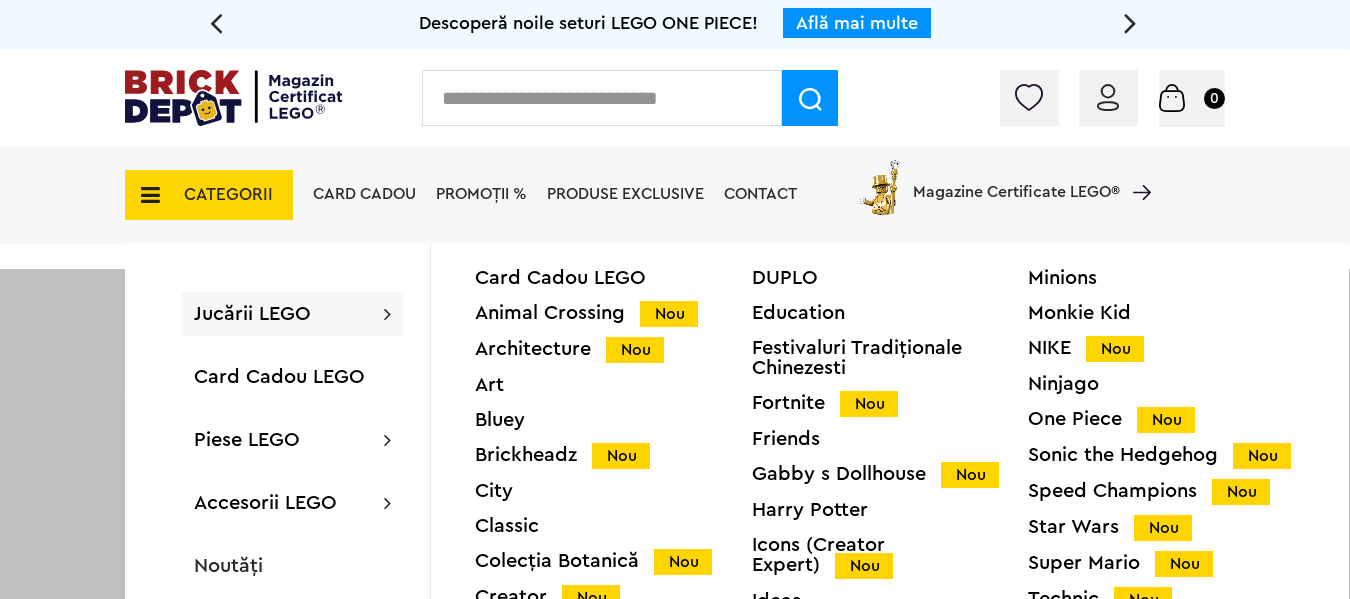 click on "Nou" at bounding box center [591, 598] 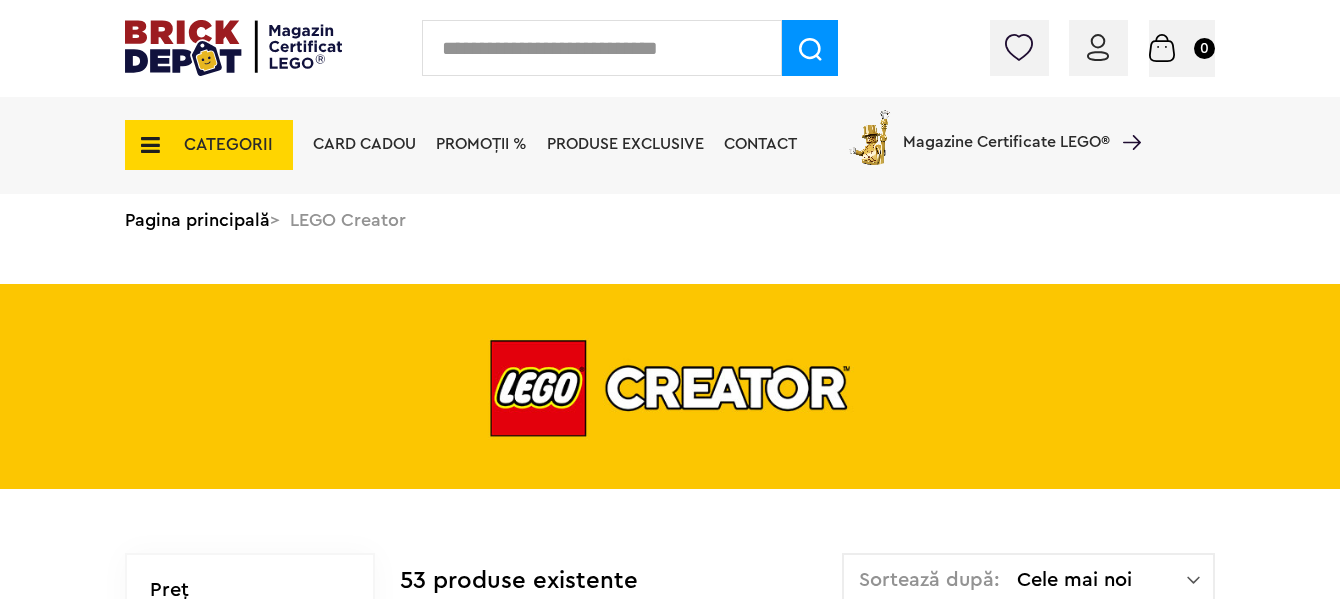 scroll, scrollTop: 0, scrollLeft: 0, axis: both 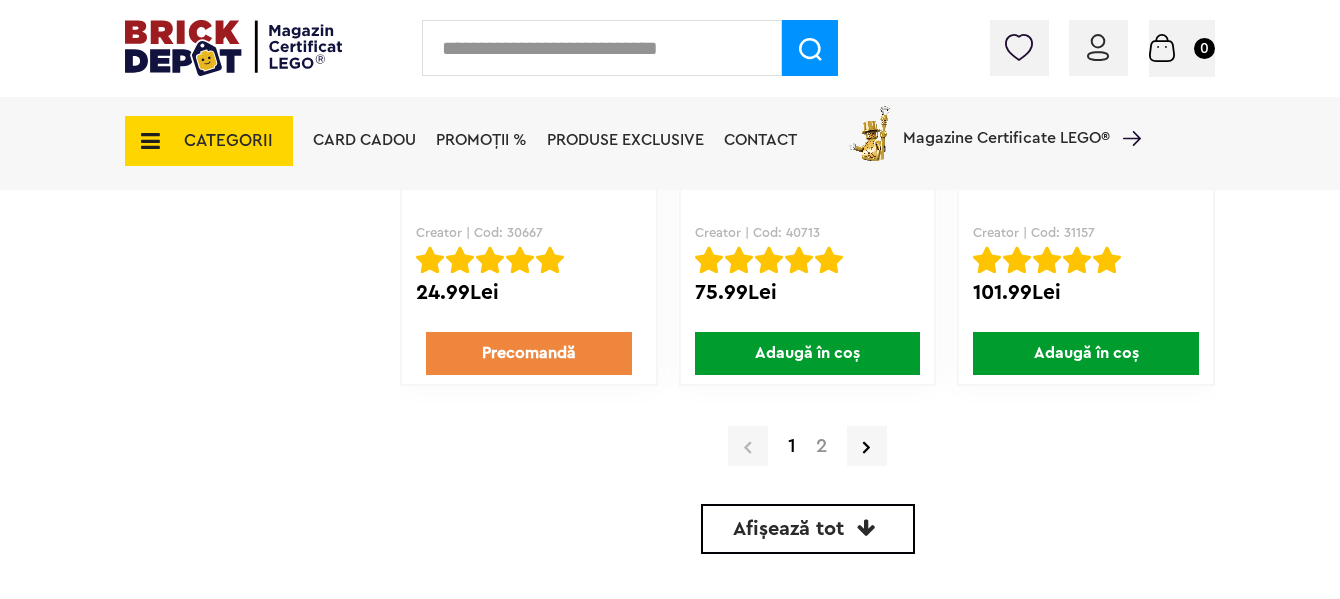 click at bounding box center (866, 528) 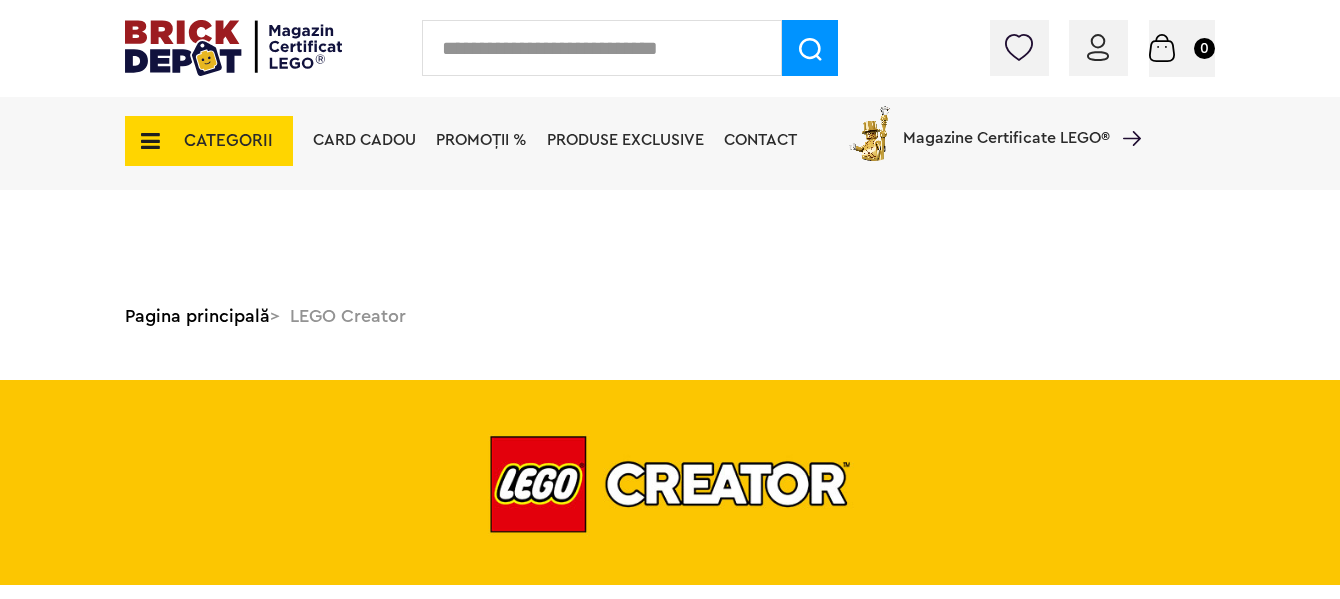 scroll, scrollTop: 5059, scrollLeft: 0, axis: vertical 